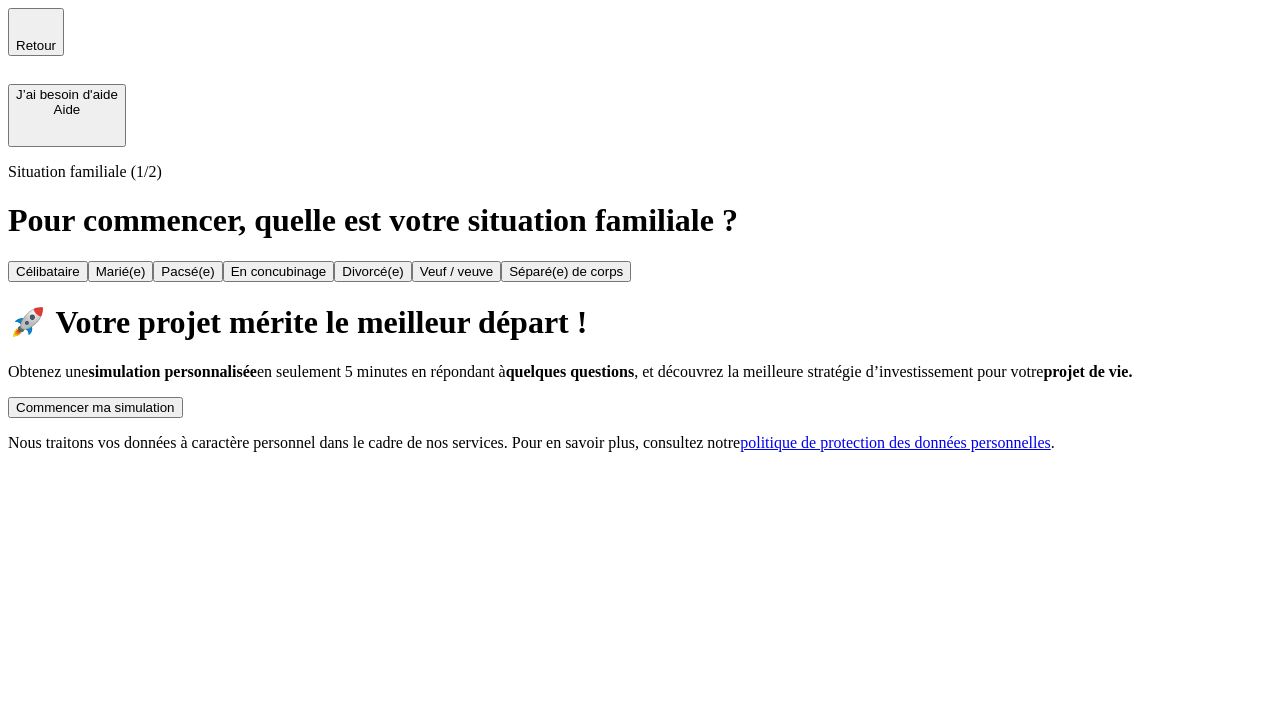 scroll, scrollTop: 0, scrollLeft: 0, axis: both 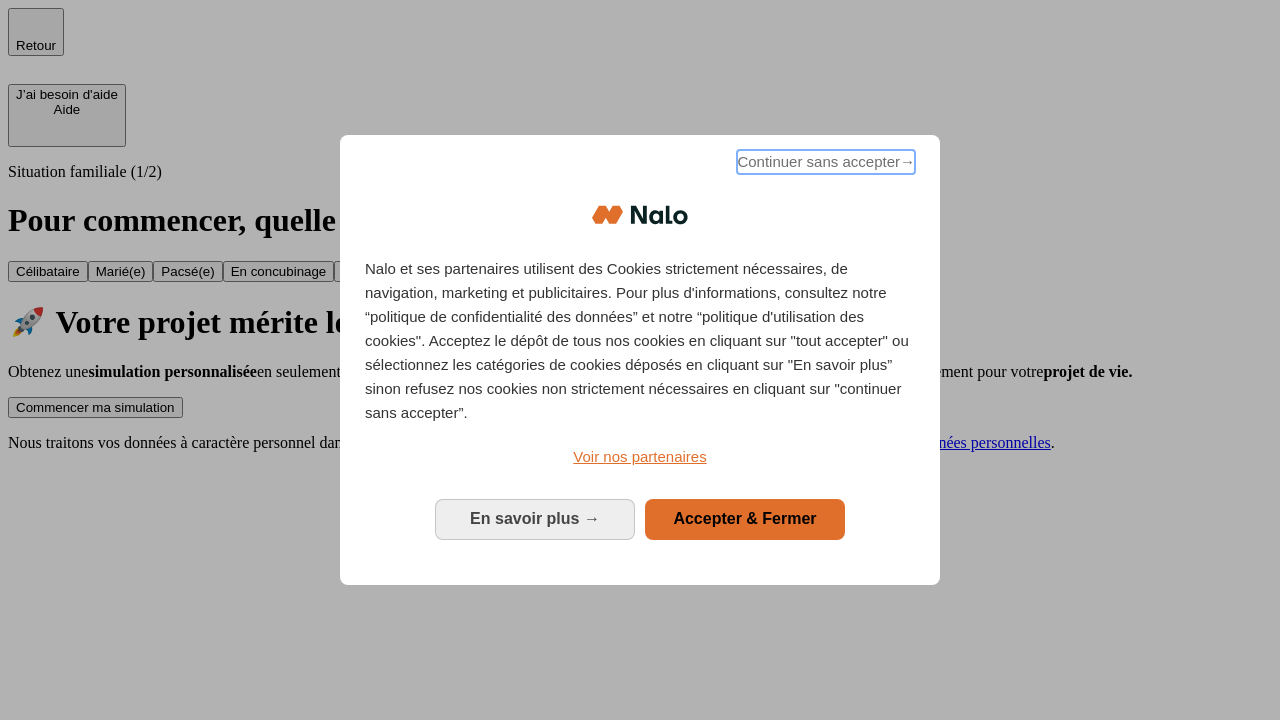 click on "Continuer sans accepter  →" at bounding box center (826, 162) 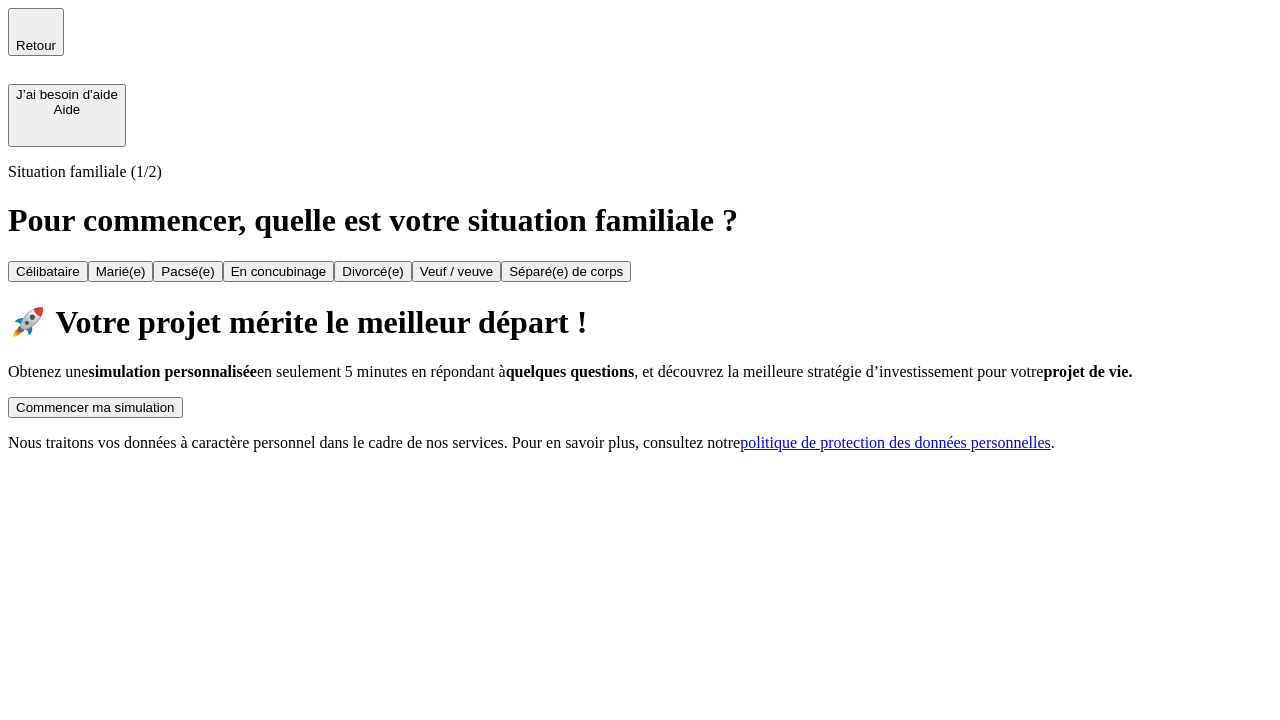 click on "Commencer ma simulation" at bounding box center [95, 407] 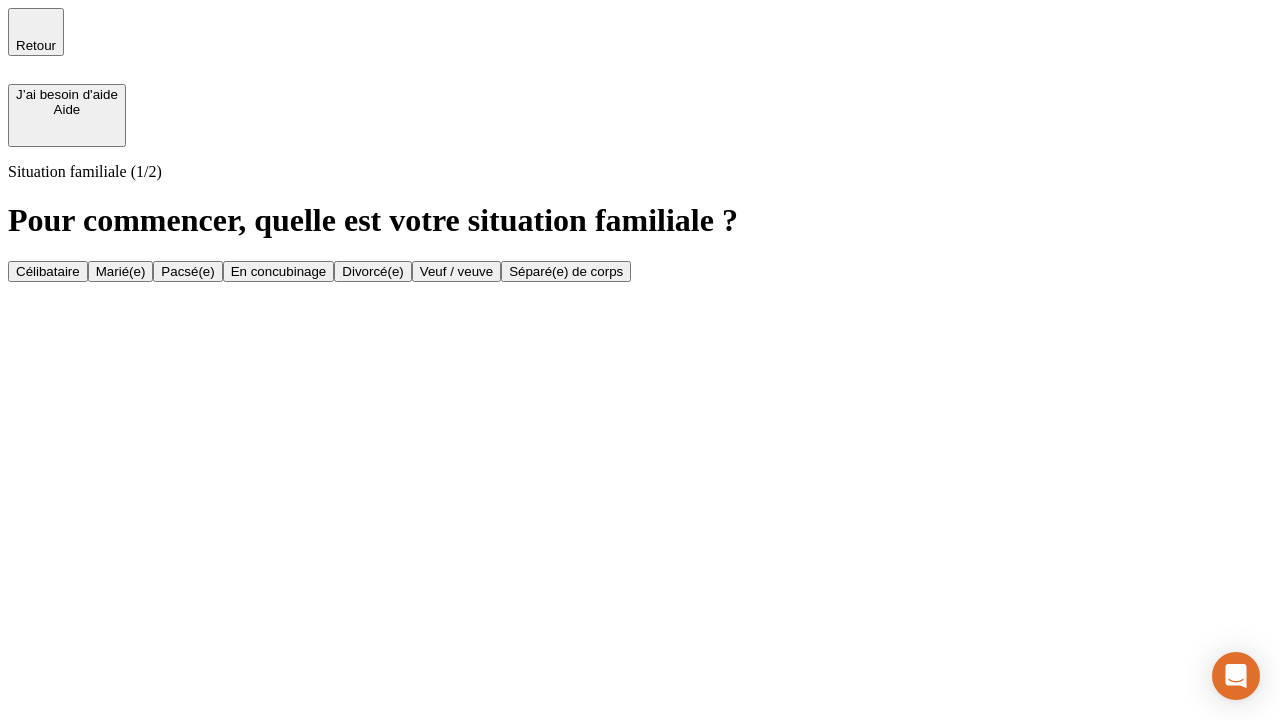 click on "Marié(e)" at bounding box center (121, 271) 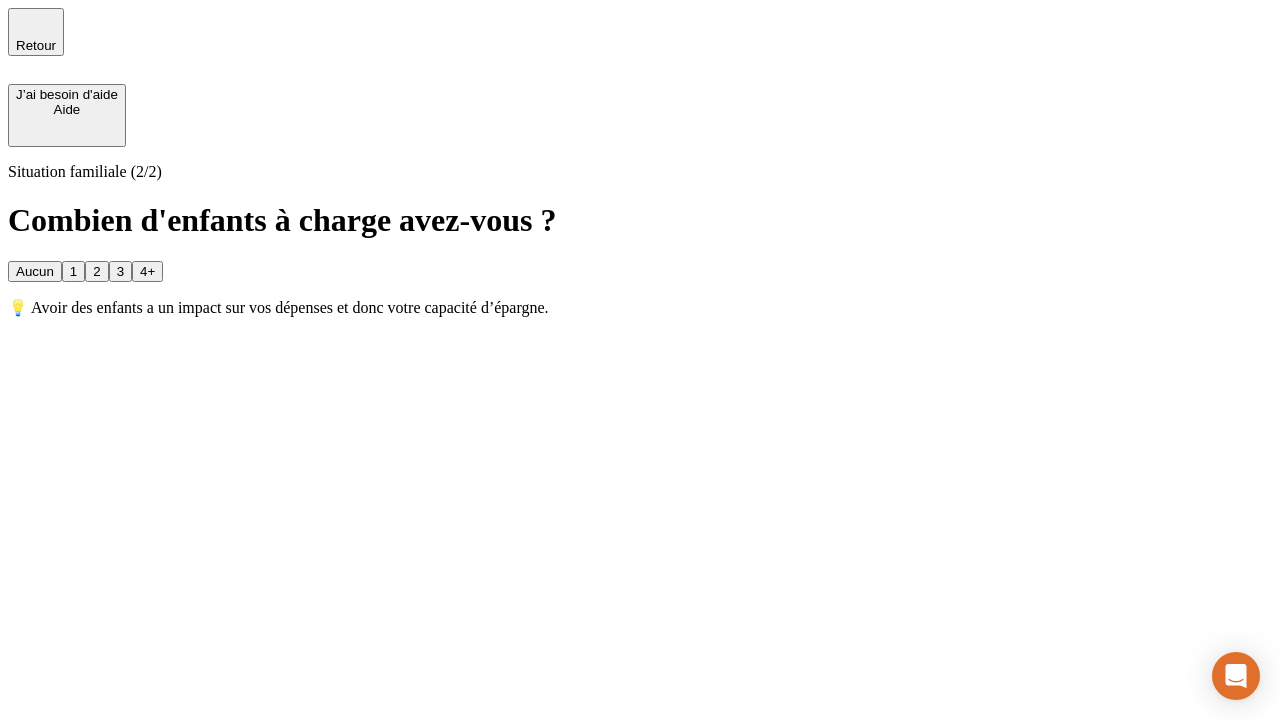 click on "1" at bounding box center (73, 271) 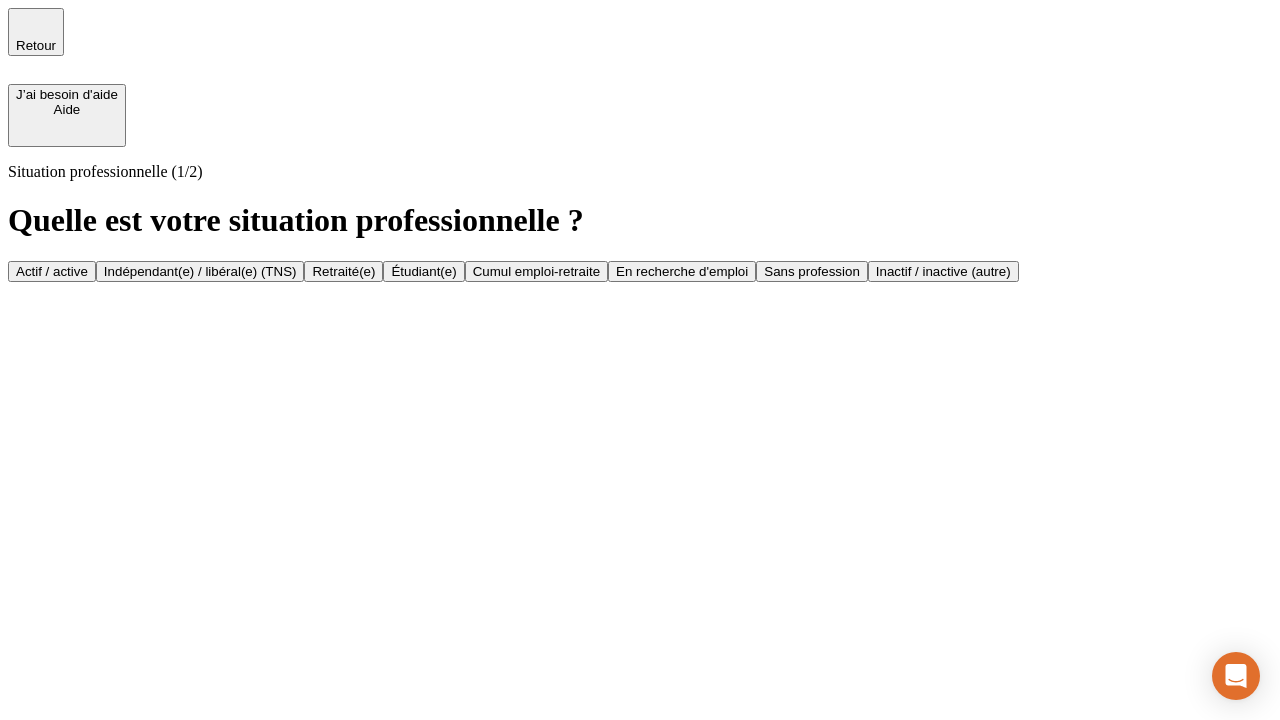 click on "Actif / active" at bounding box center (52, 271) 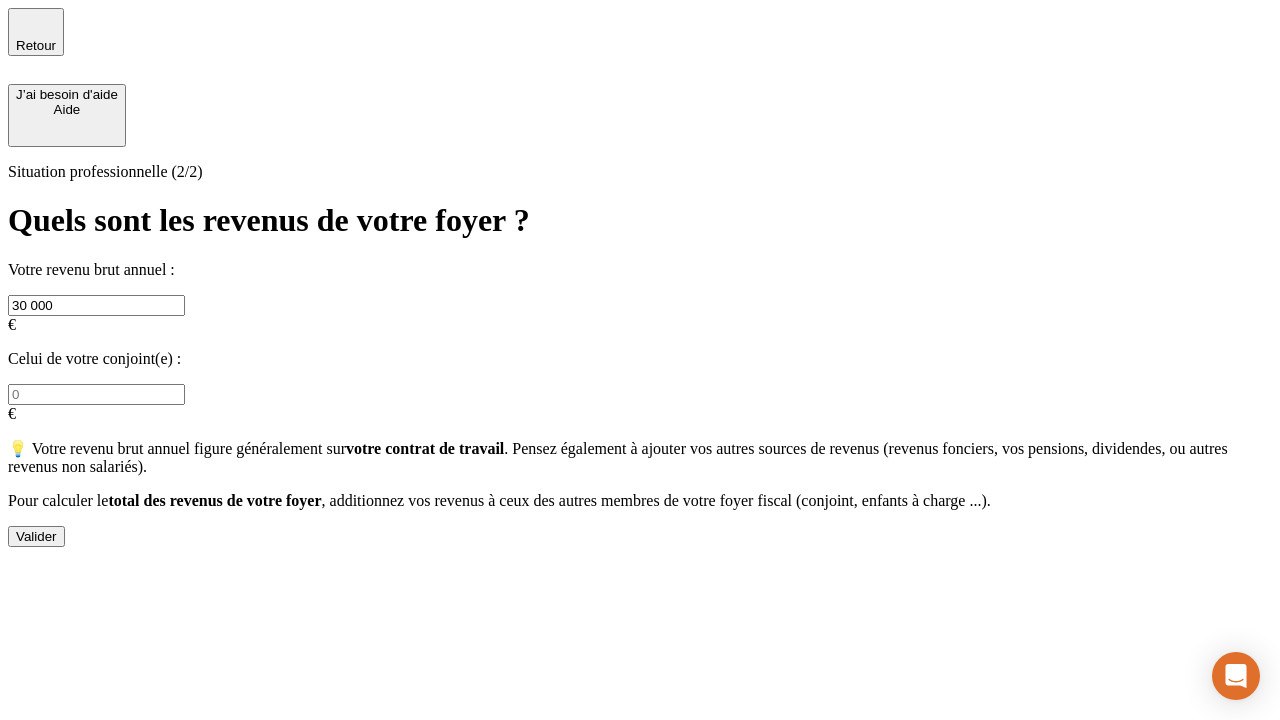 type on "30 000" 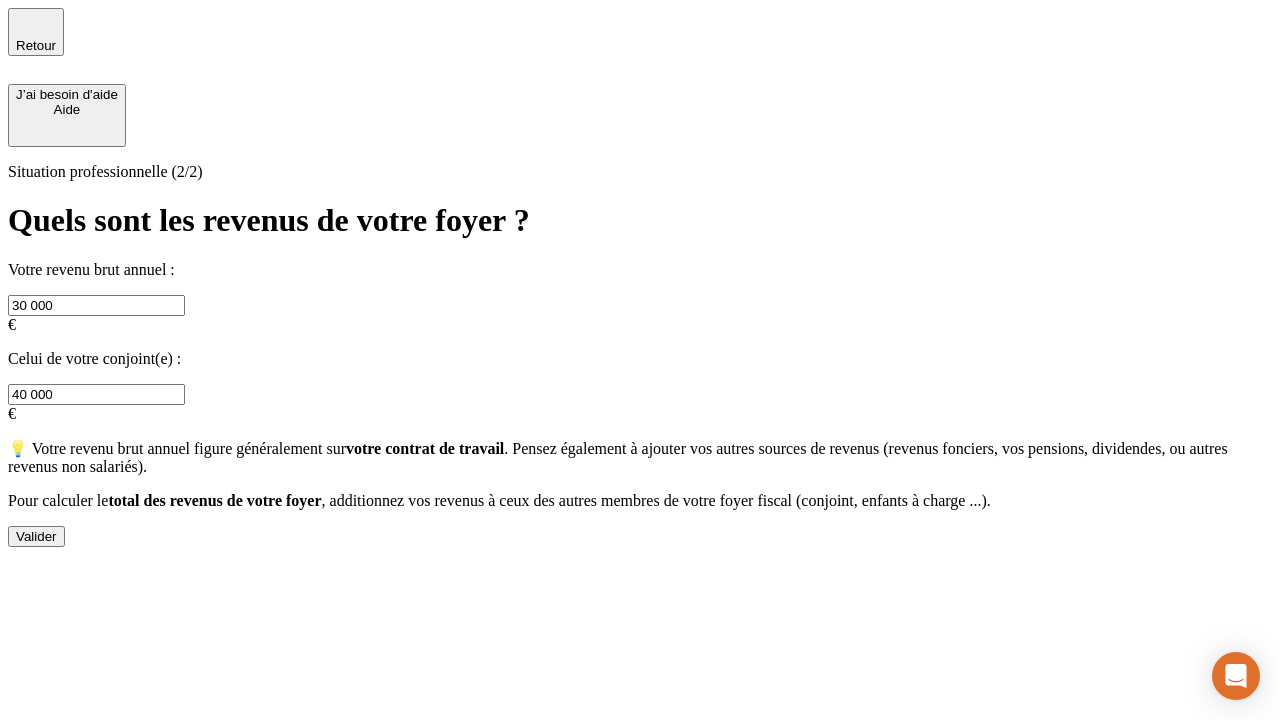 click on "Valider" at bounding box center [36, 536] 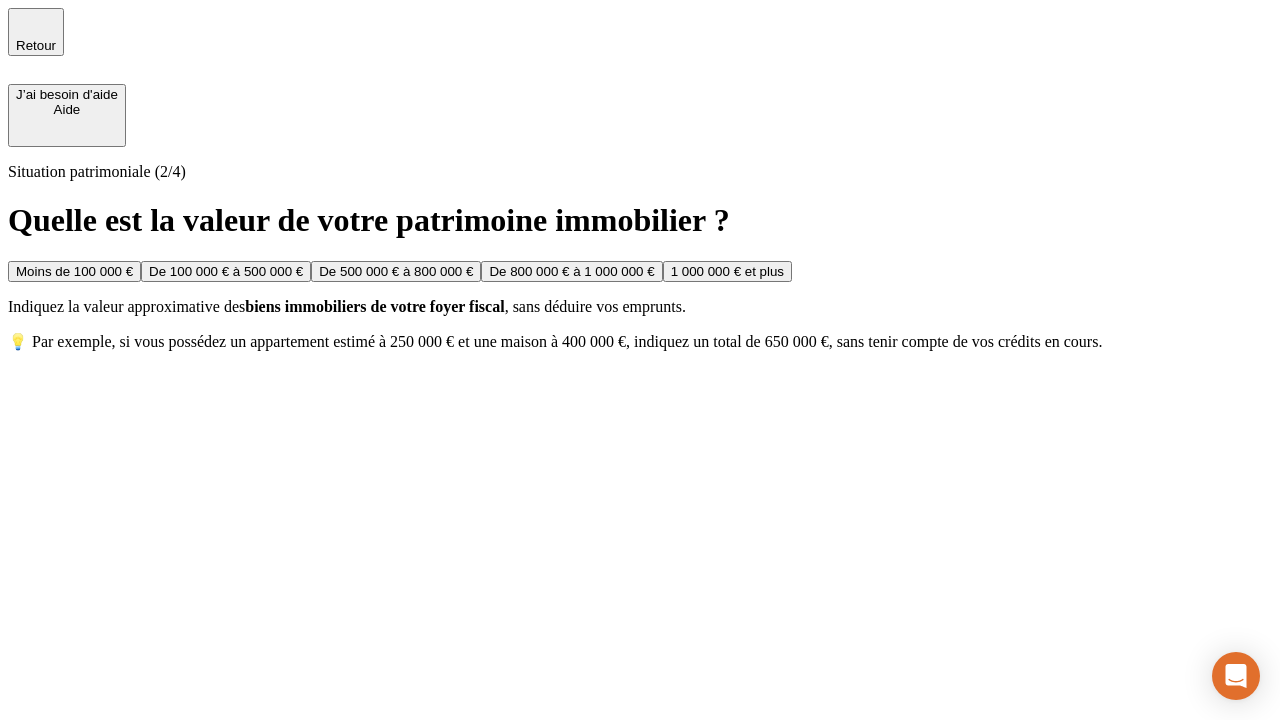 click on "De 100 000 € à 500 000 €" at bounding box center (226, 271) 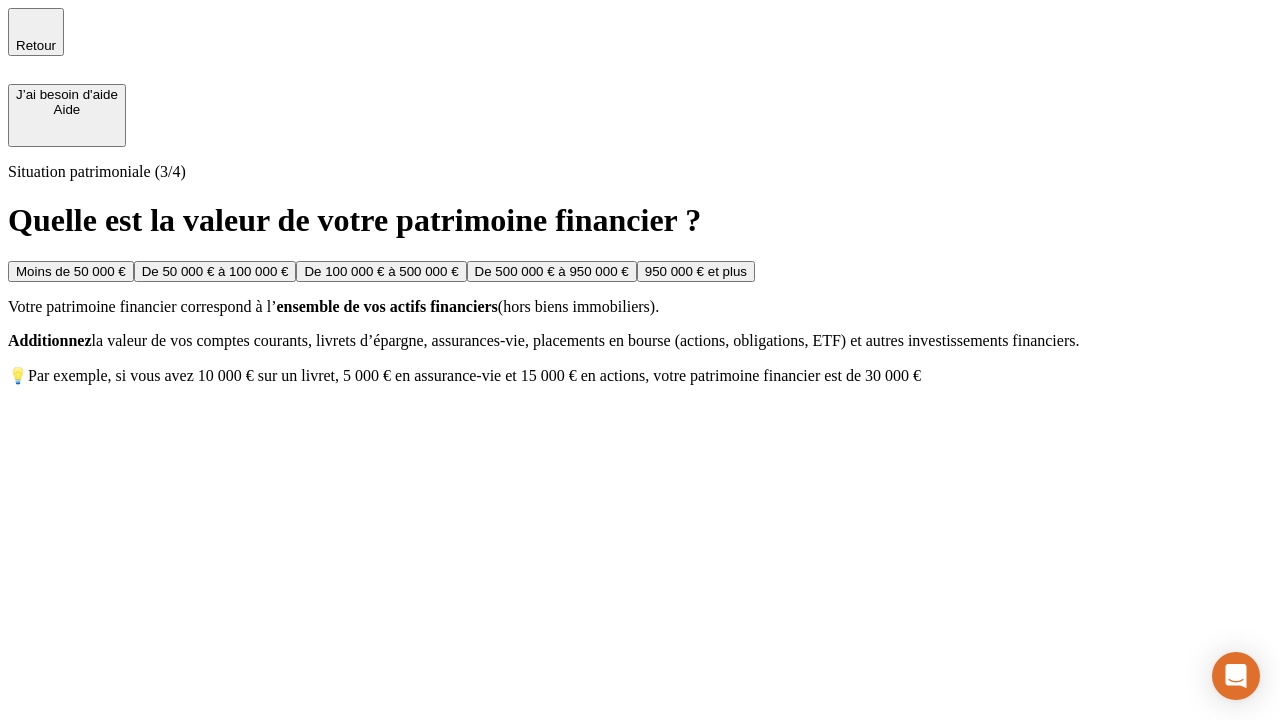 click on "Moins de 50 000 €" at bounding box center [71, 271] 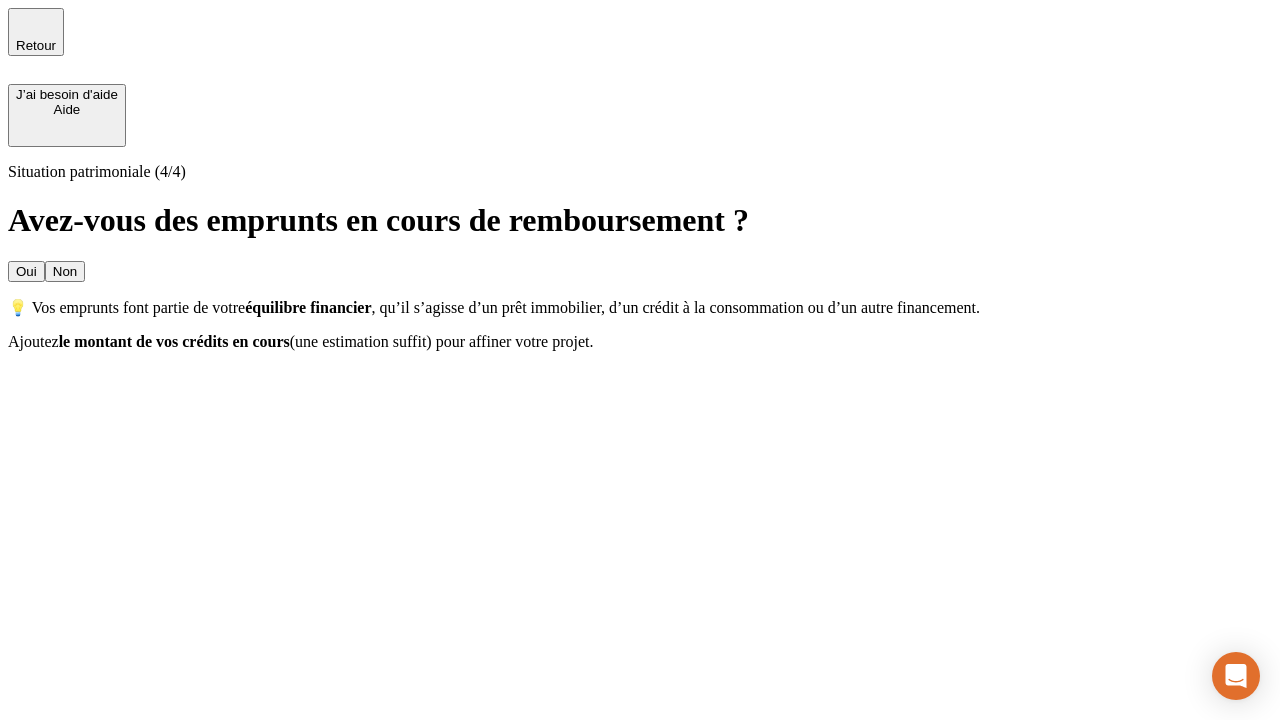 click on "Oui" at bounding box center (26, 271) 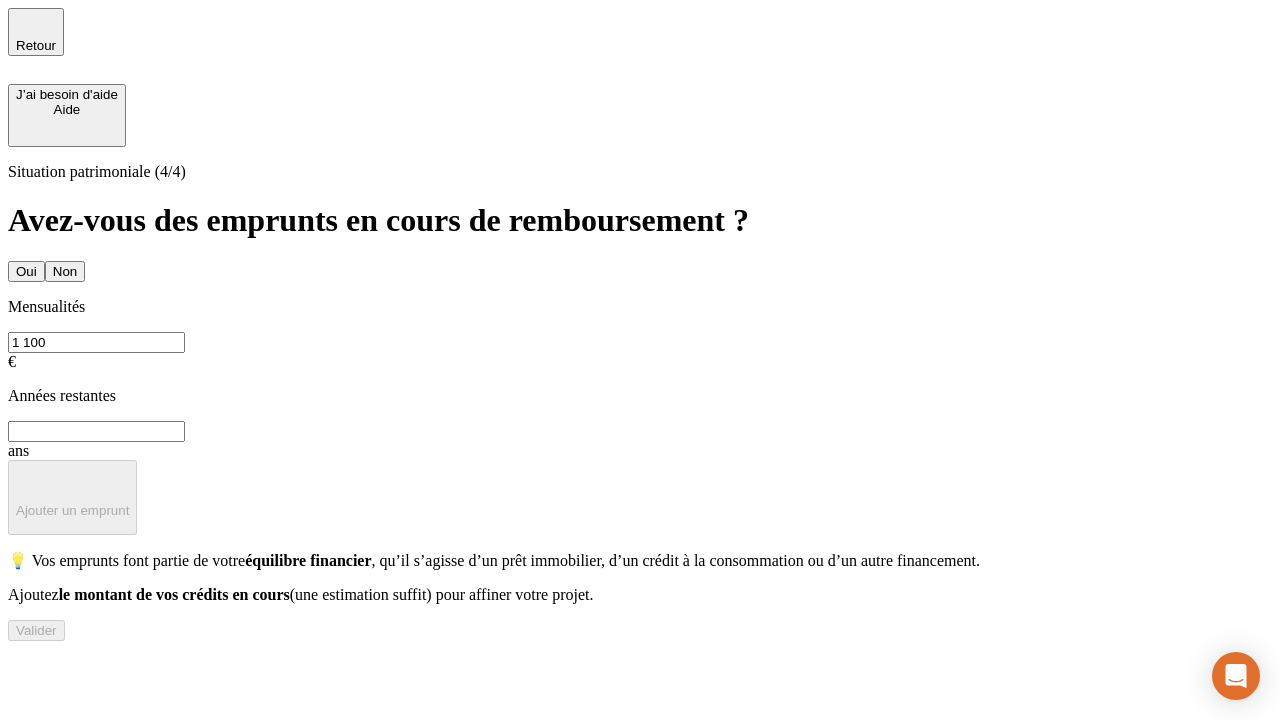 type on "1 100" 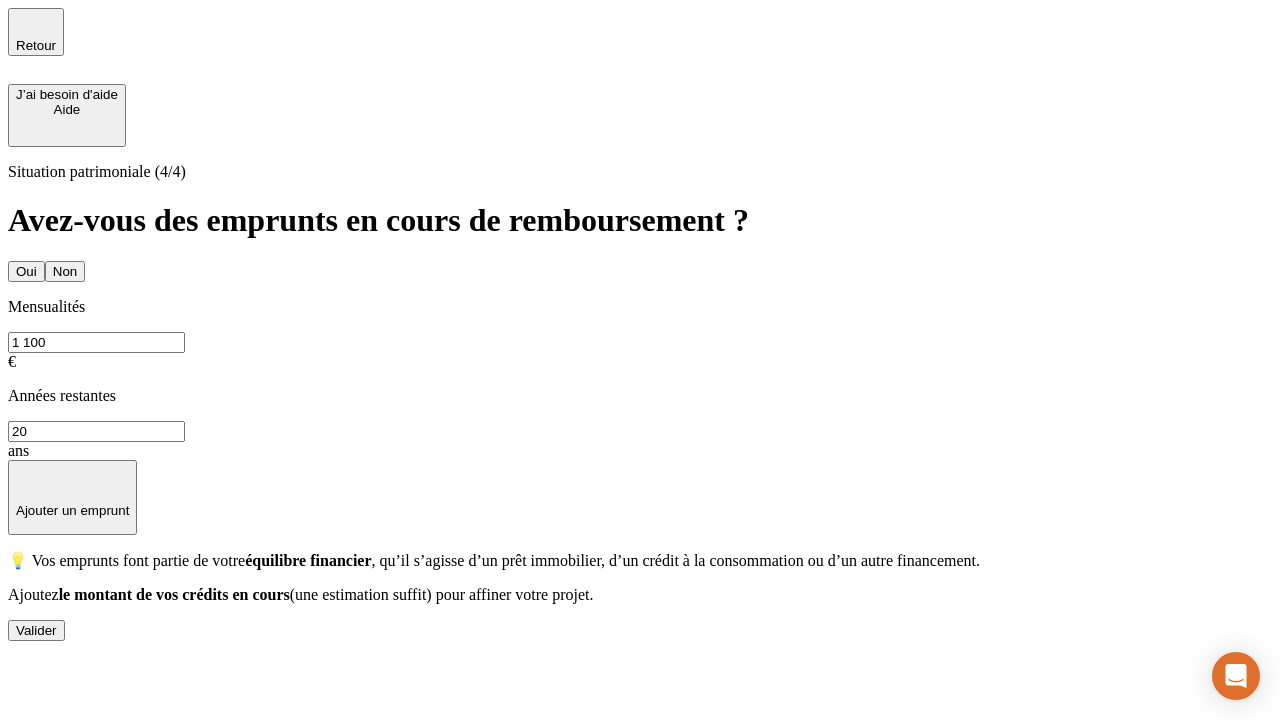 click on "Valider" at bounding box center [36, 630] 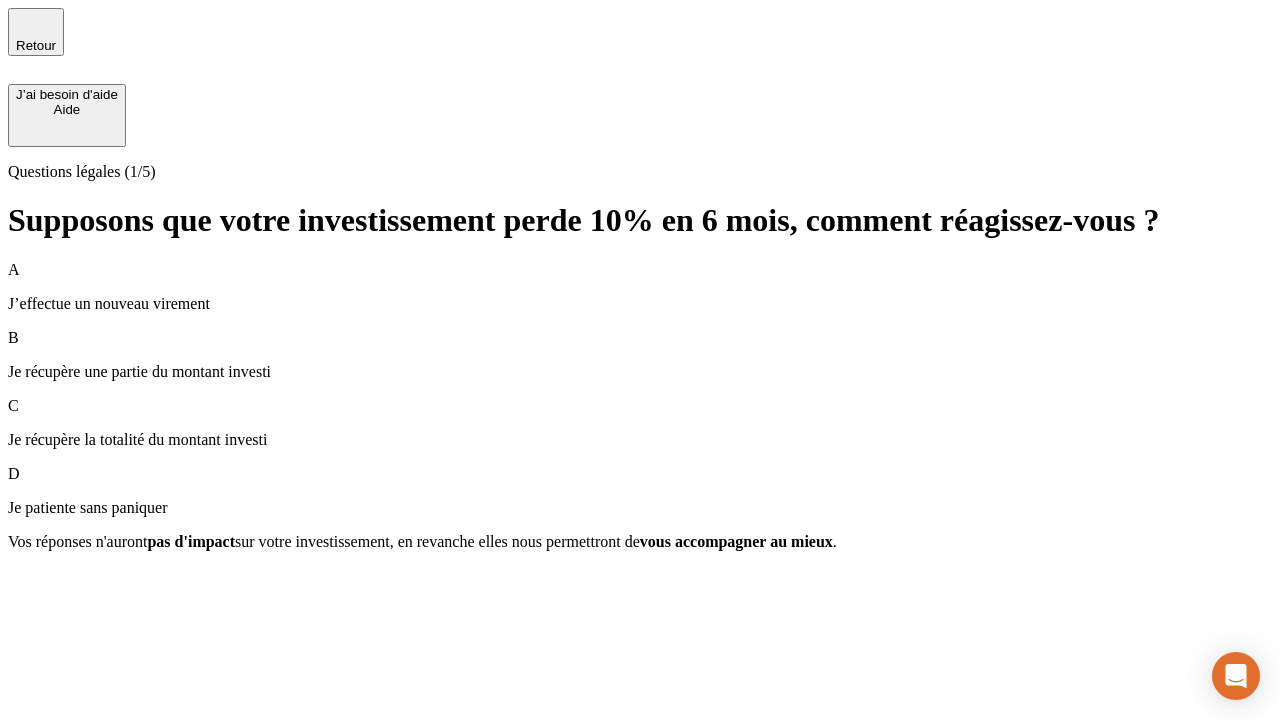 click on "Je récupère une partie du montant investi" at bounding box center [640, 372] 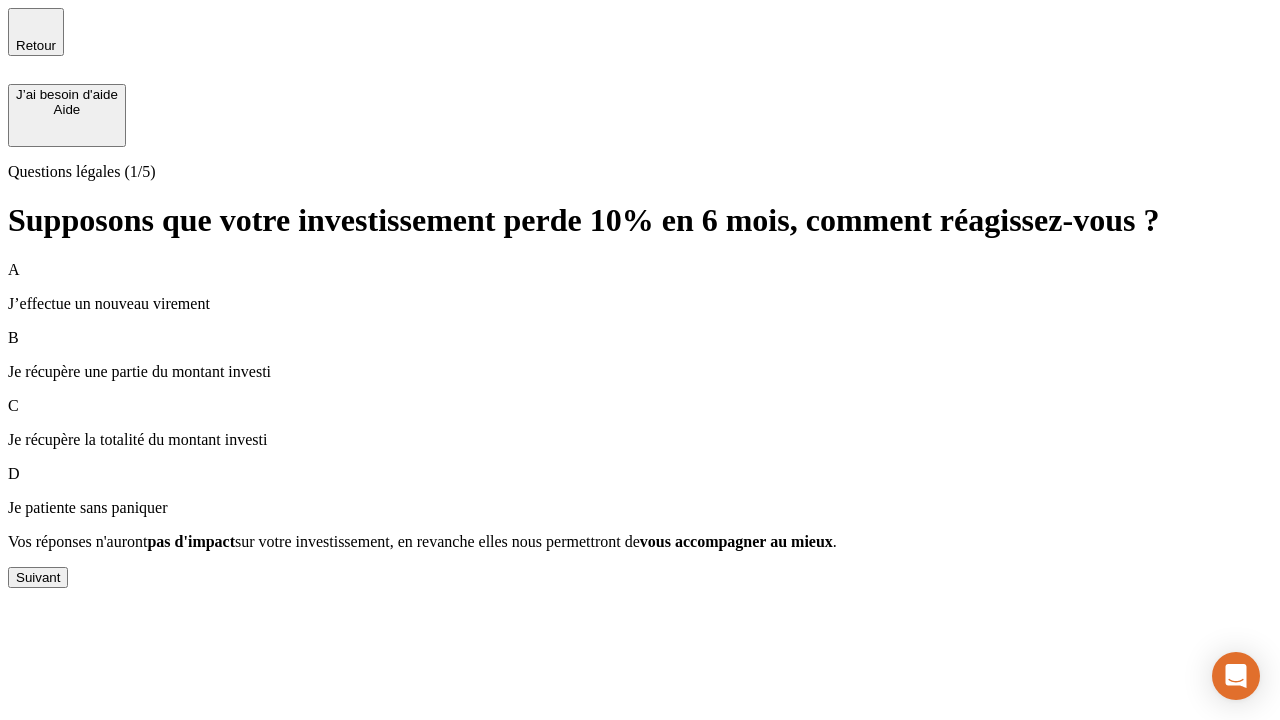 click on "Suivant" at bounding box center [38, 577] 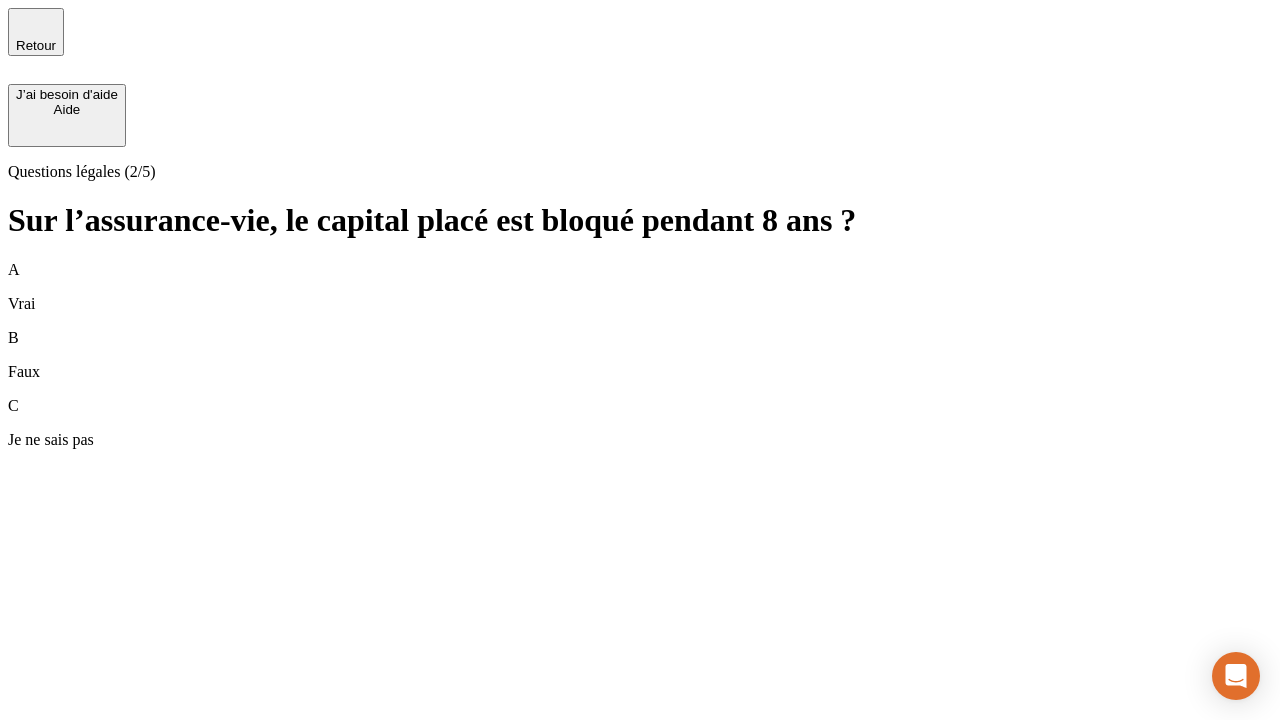 click on "A Vrai" at bounding box center (640, 287) 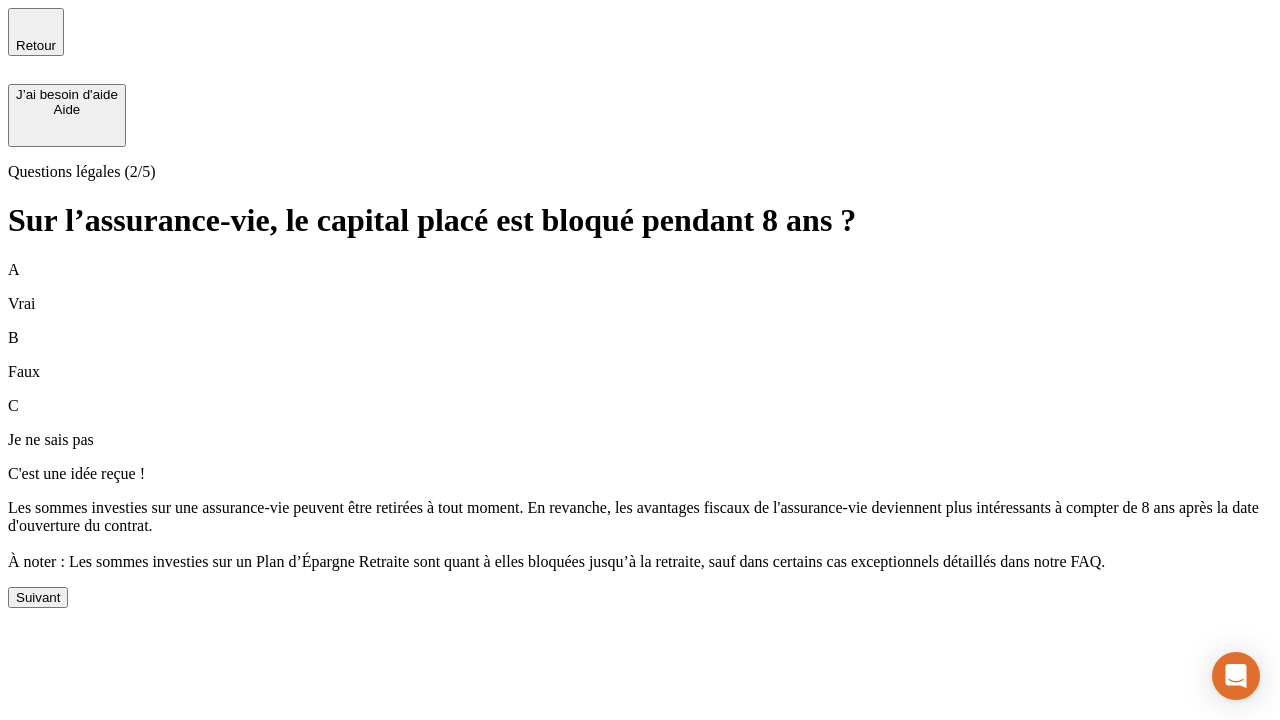 click on "Suivant" at bounding box center [38, 597] 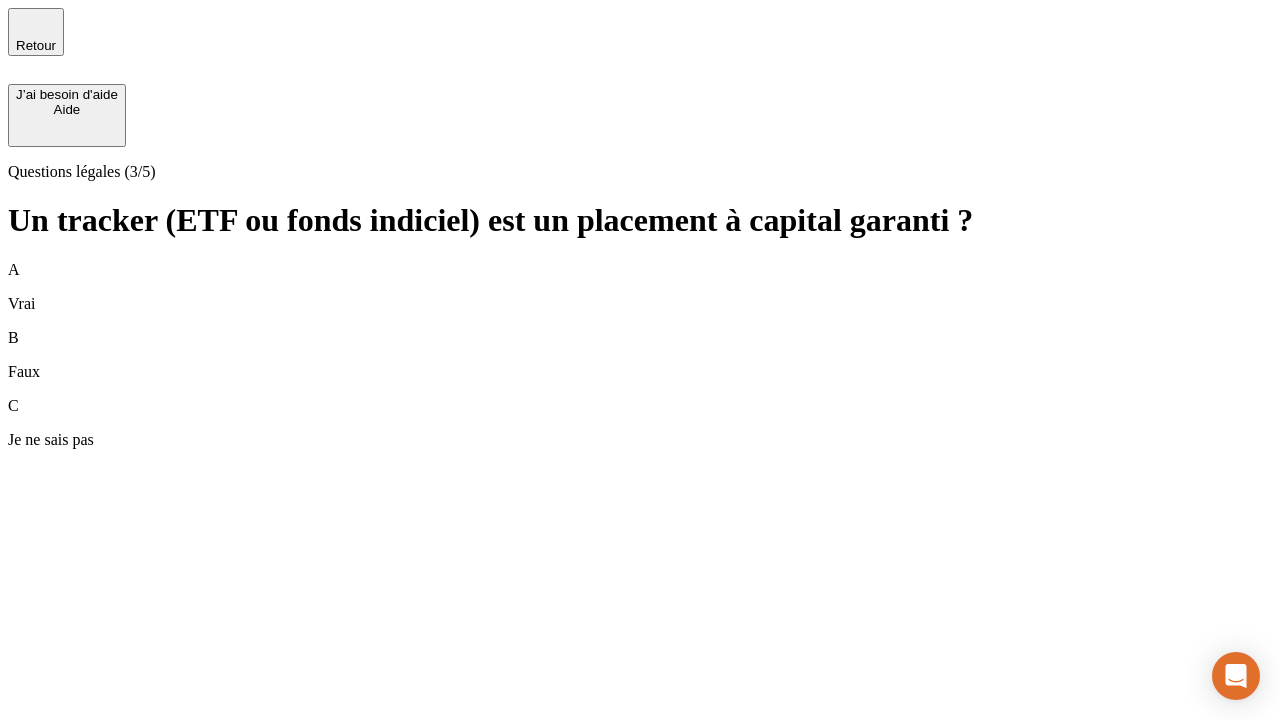 click on "B Faux" at bounding box center [640, 355] 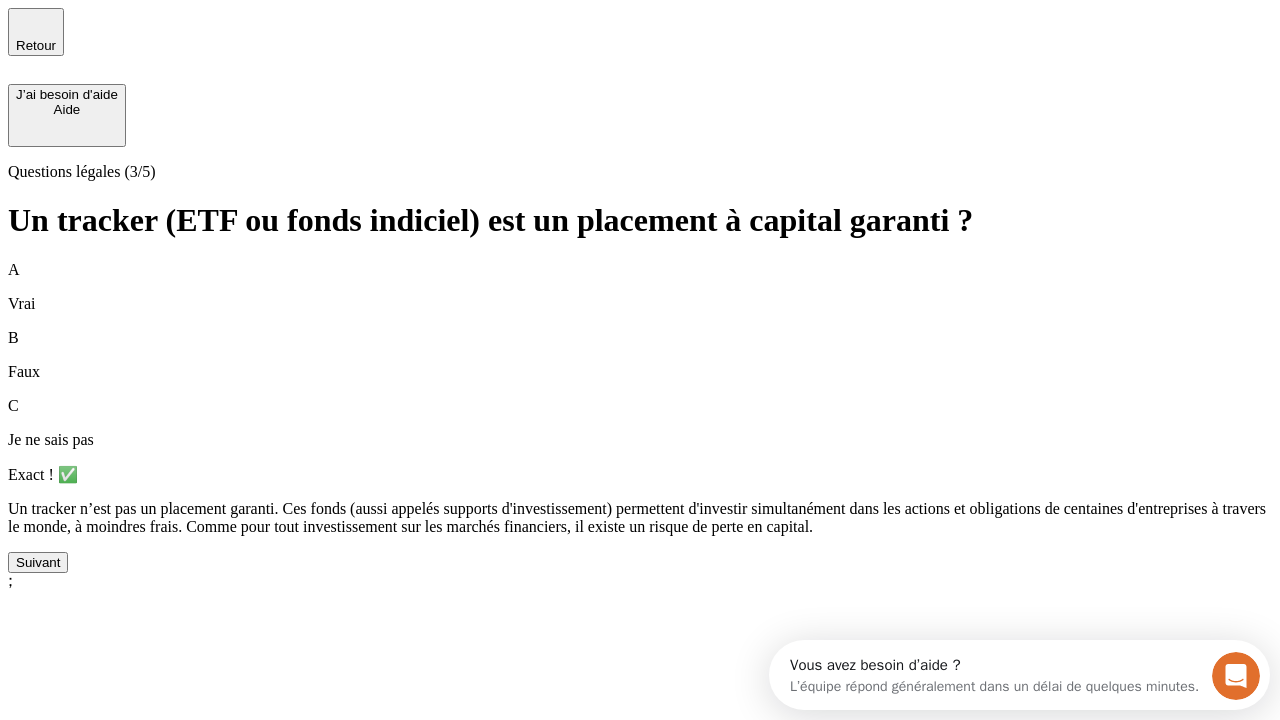 scroll, scrollTop: 0, scrollLeft: 0, axis: both 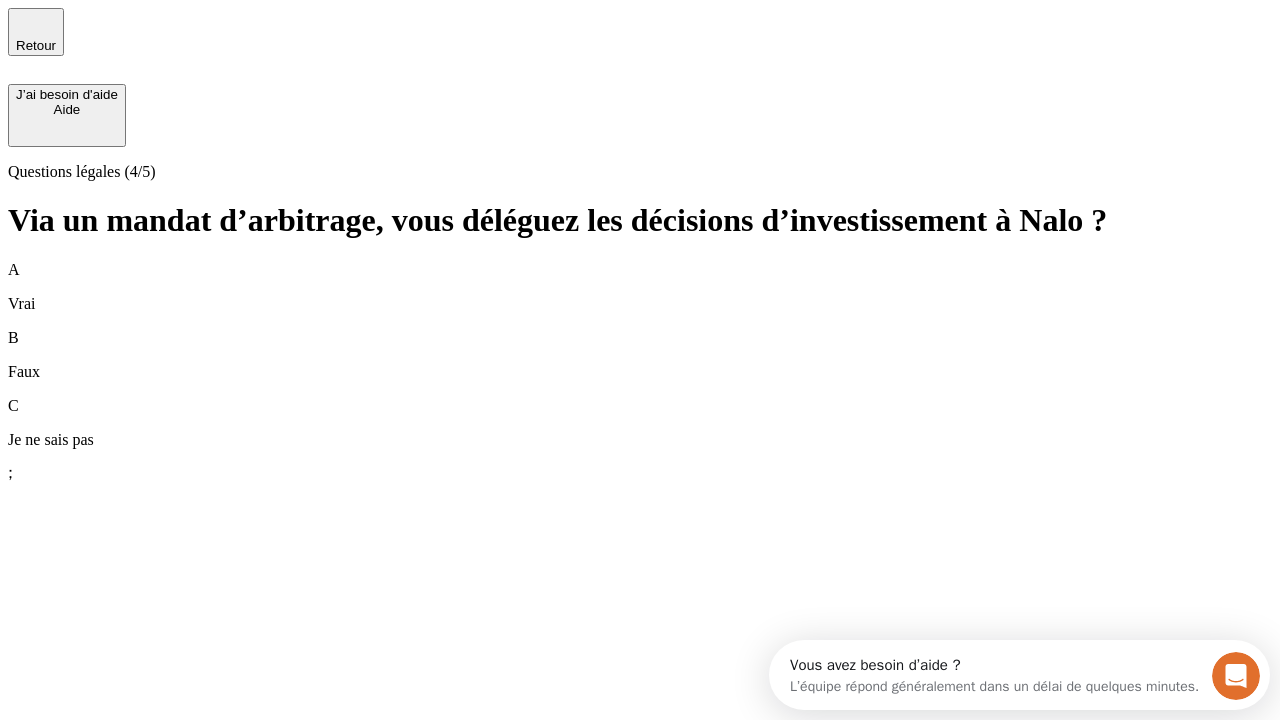 click on "A Vrai" at bounding box center (640, 287) 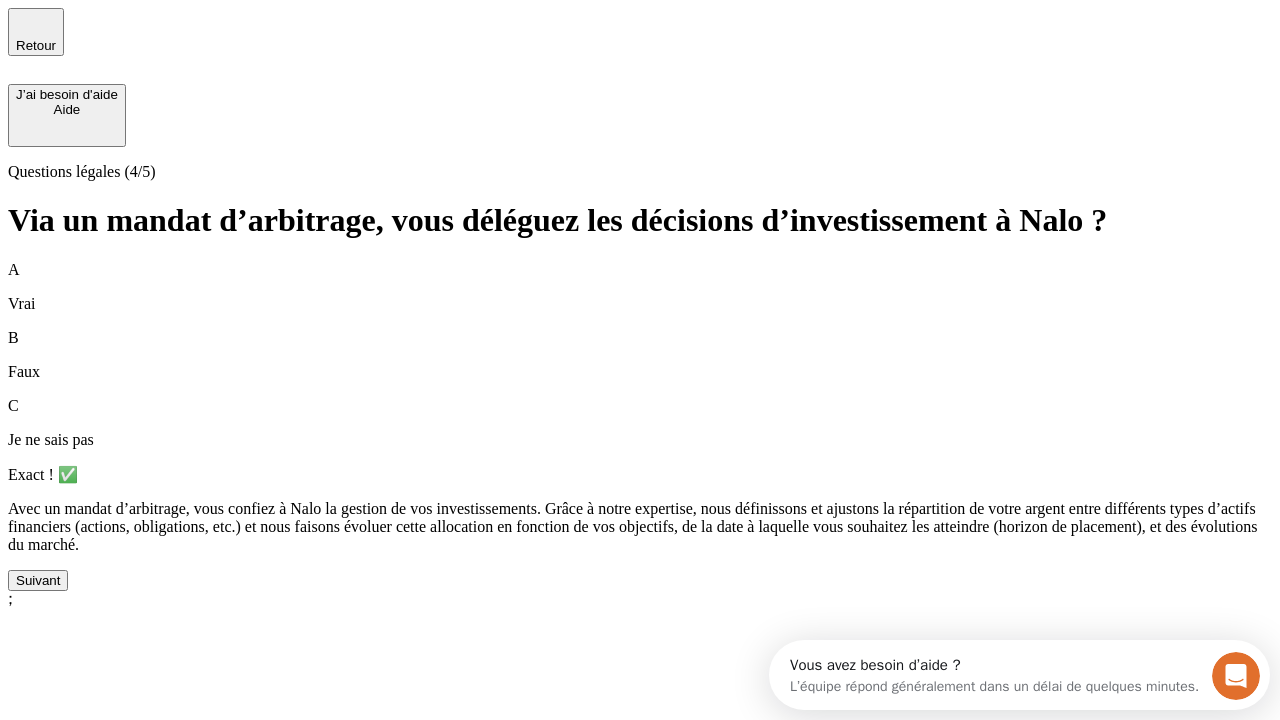 click on "Suivant" at bounding box center (38, 580) 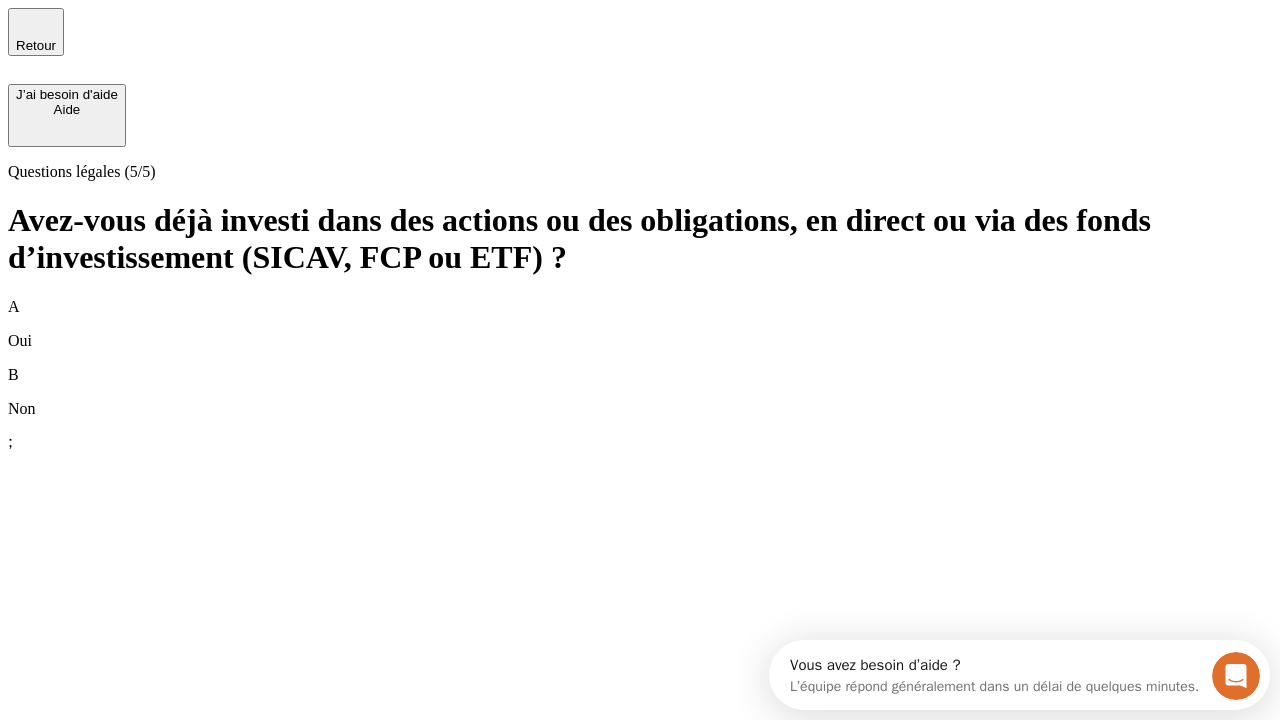 click on "B Non" at bounding box center [640, 392] 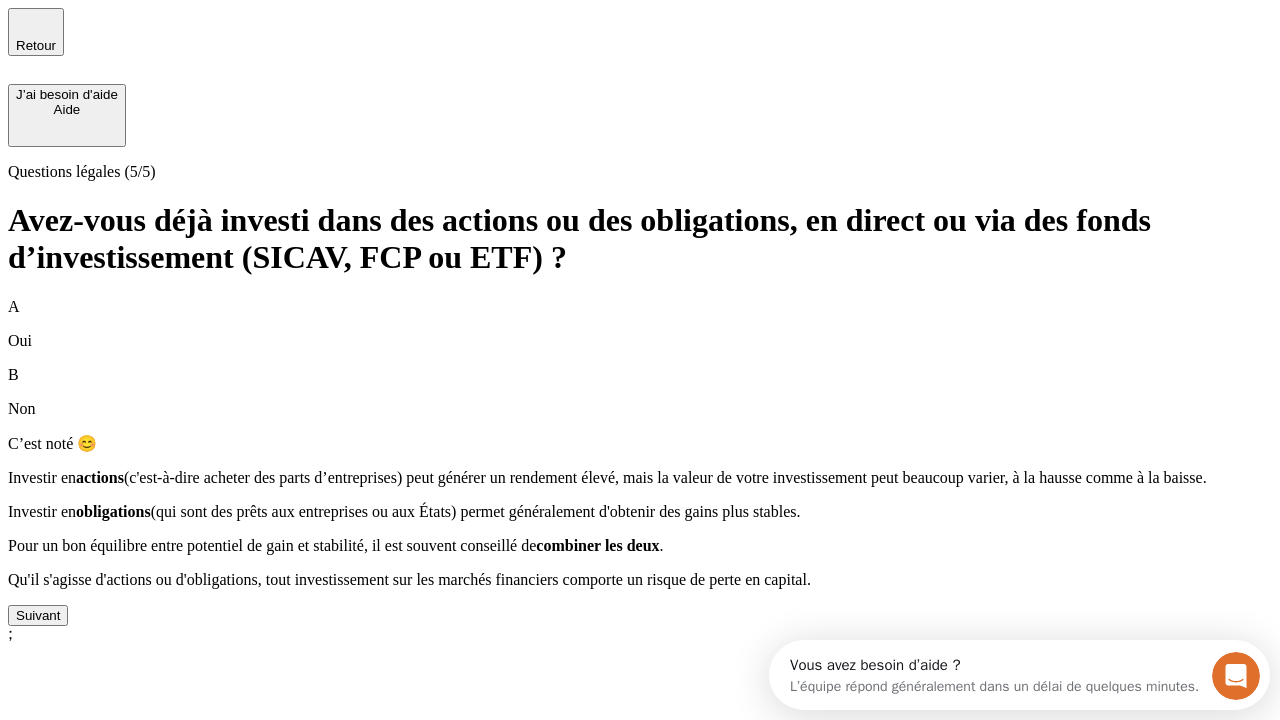 click on "Suivant" at bounding box center [38, 615] 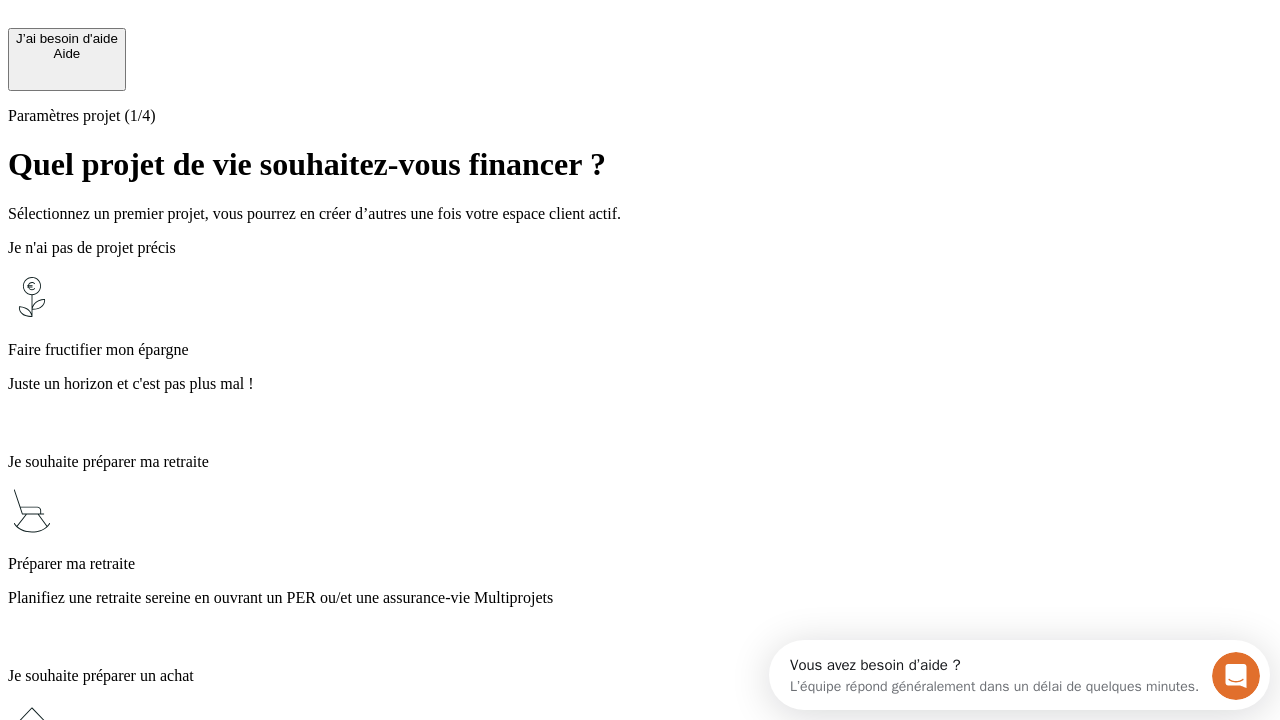 scroll, scrollTop: 18, scrollLeft: 0, axis: vertical 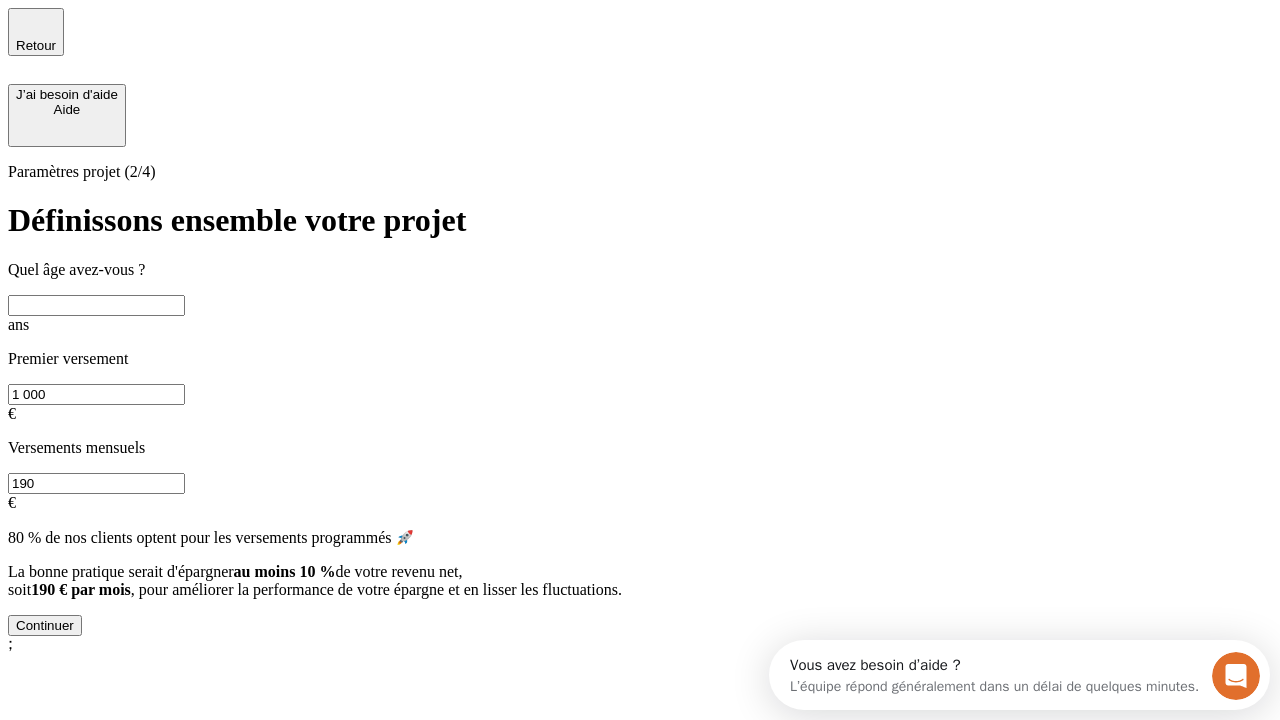 click at bounding box center (96, 305) 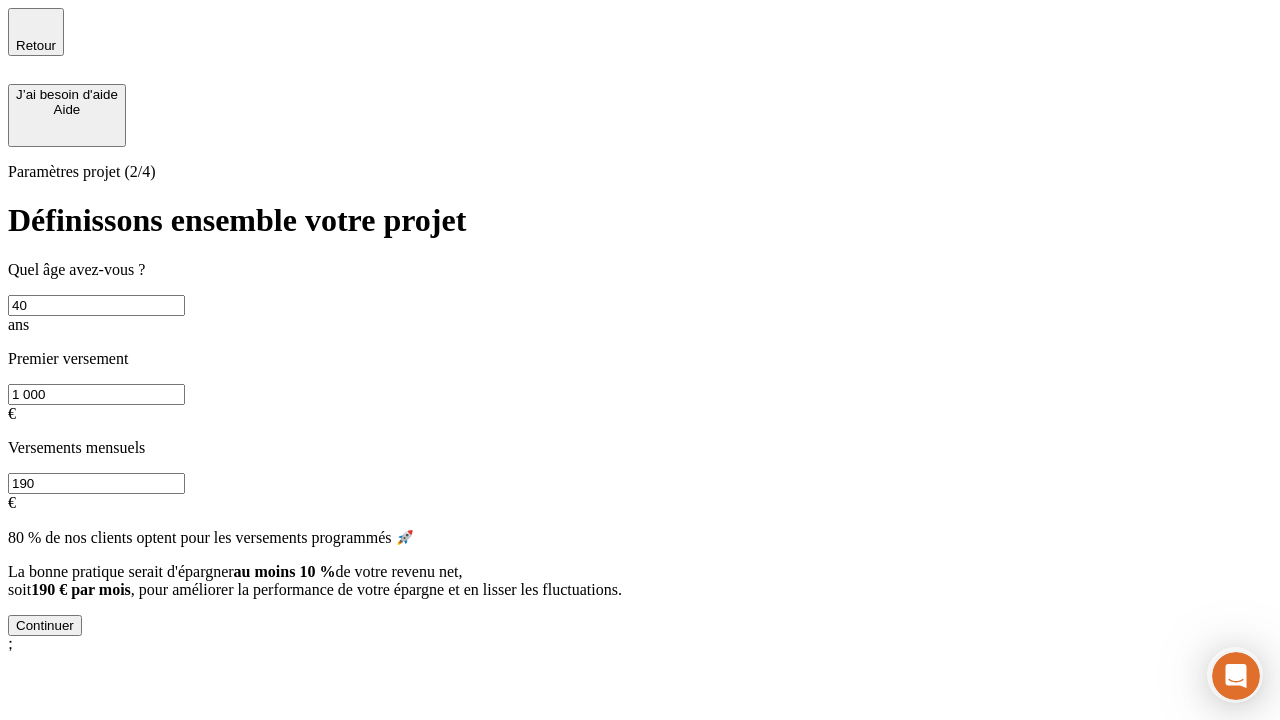 type on "40" 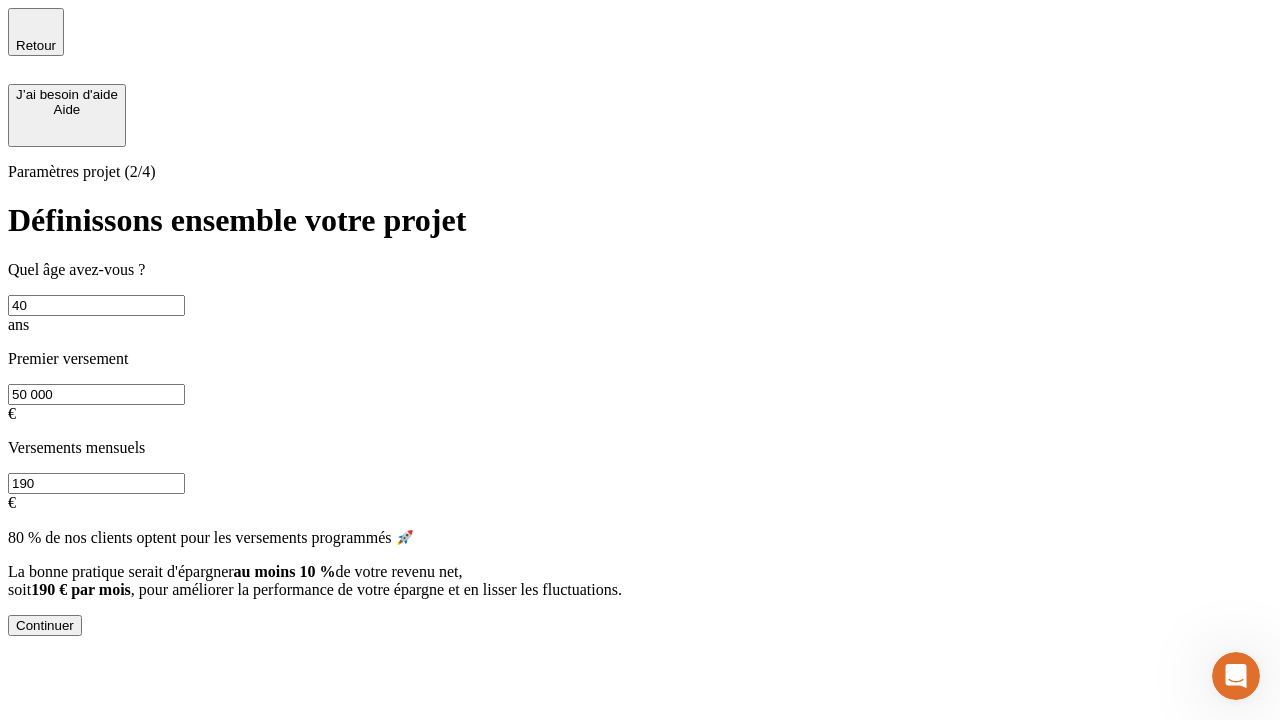 scroll, scrollTop: 0, scrollLeft: 0, axis: both 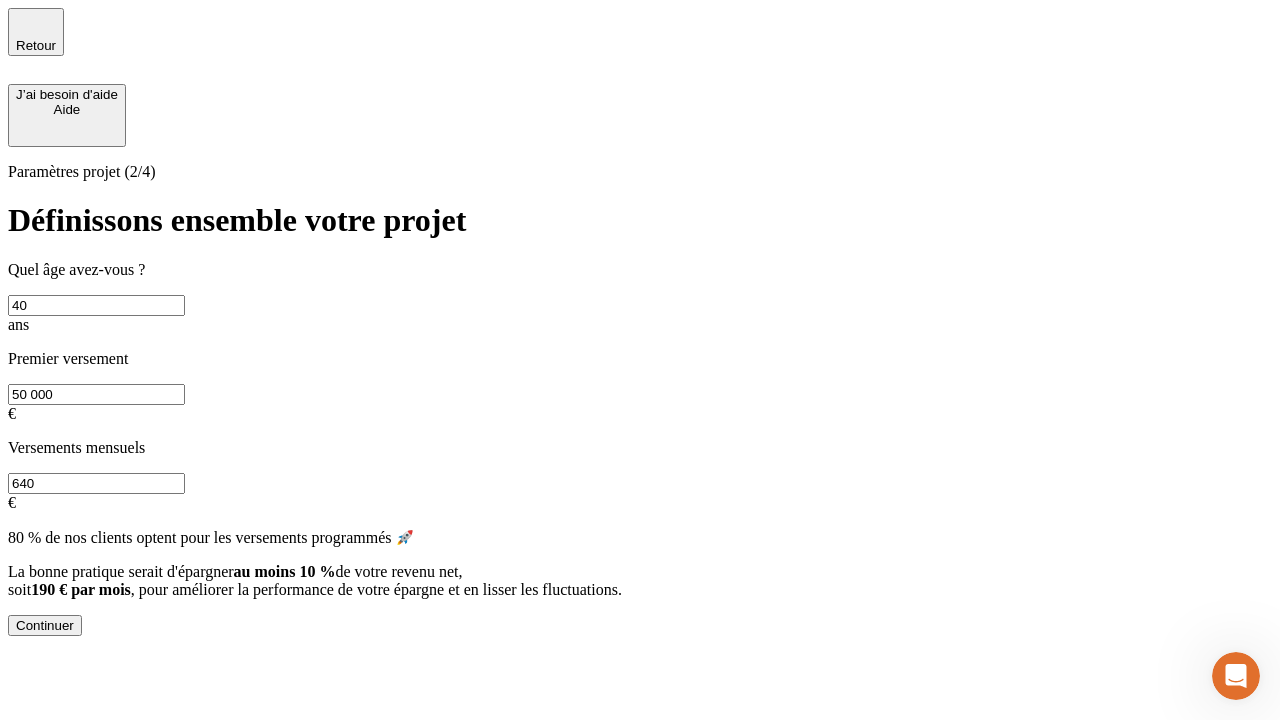 type on "640" 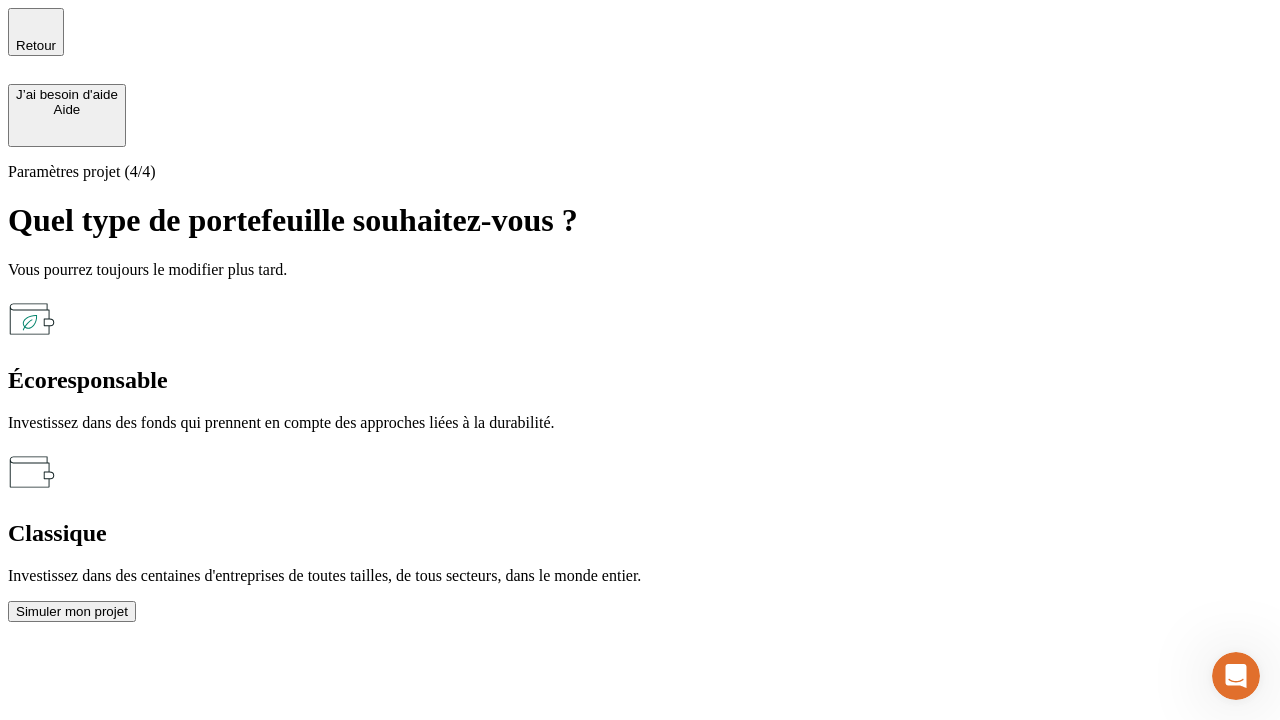 click on "Classique" at bounding box center [640, 533] 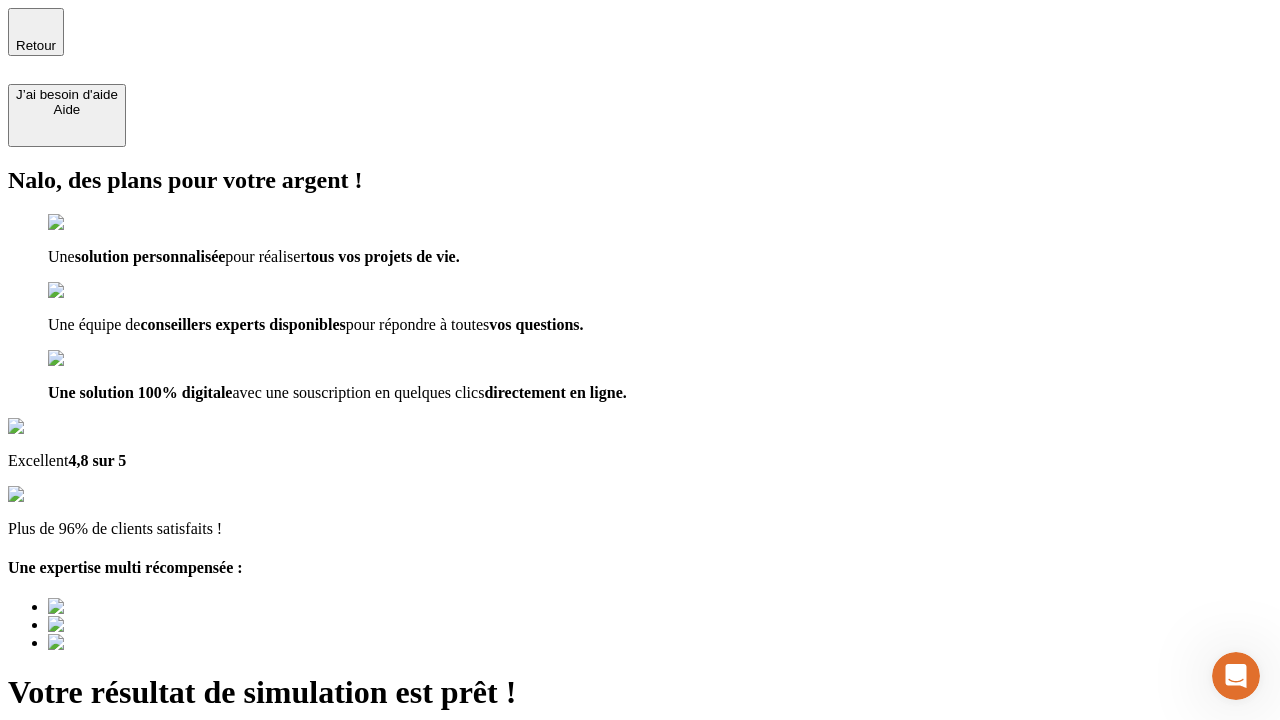 click on "Découvrir ma simulation" at bounding box center (87, 797) 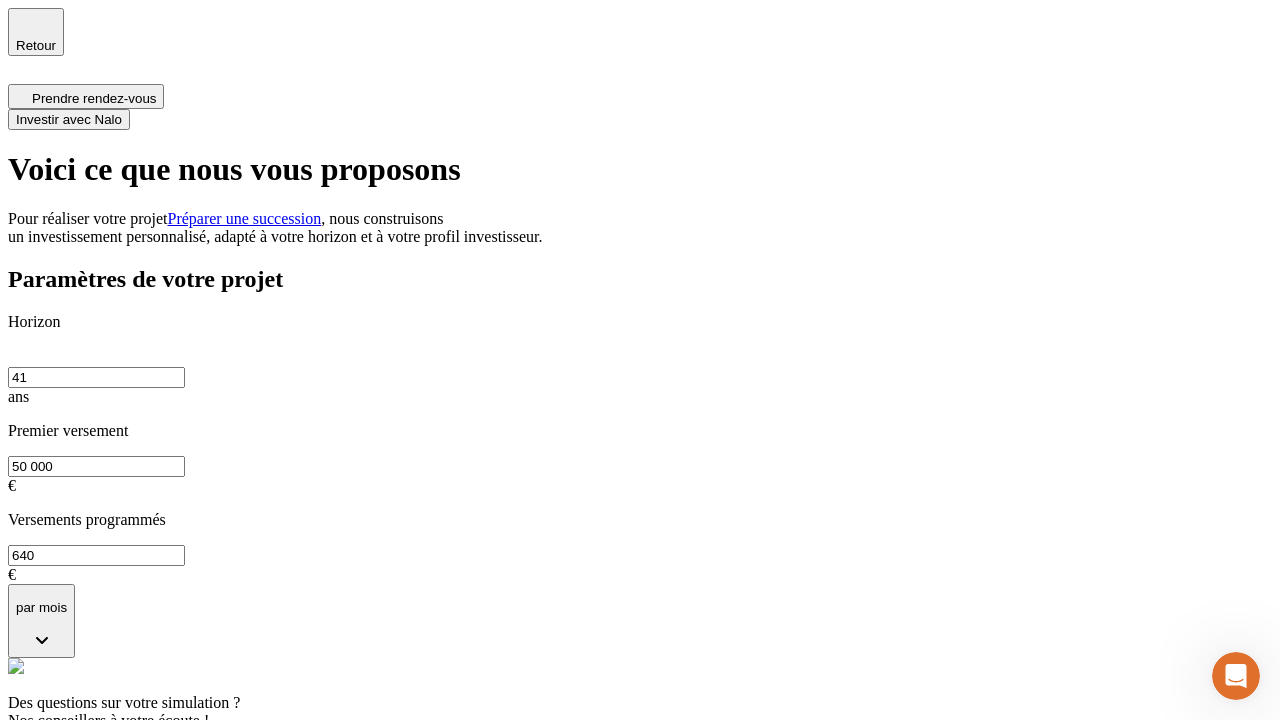 click on "Investir avec Nalo" at bounding box center [69, 119] 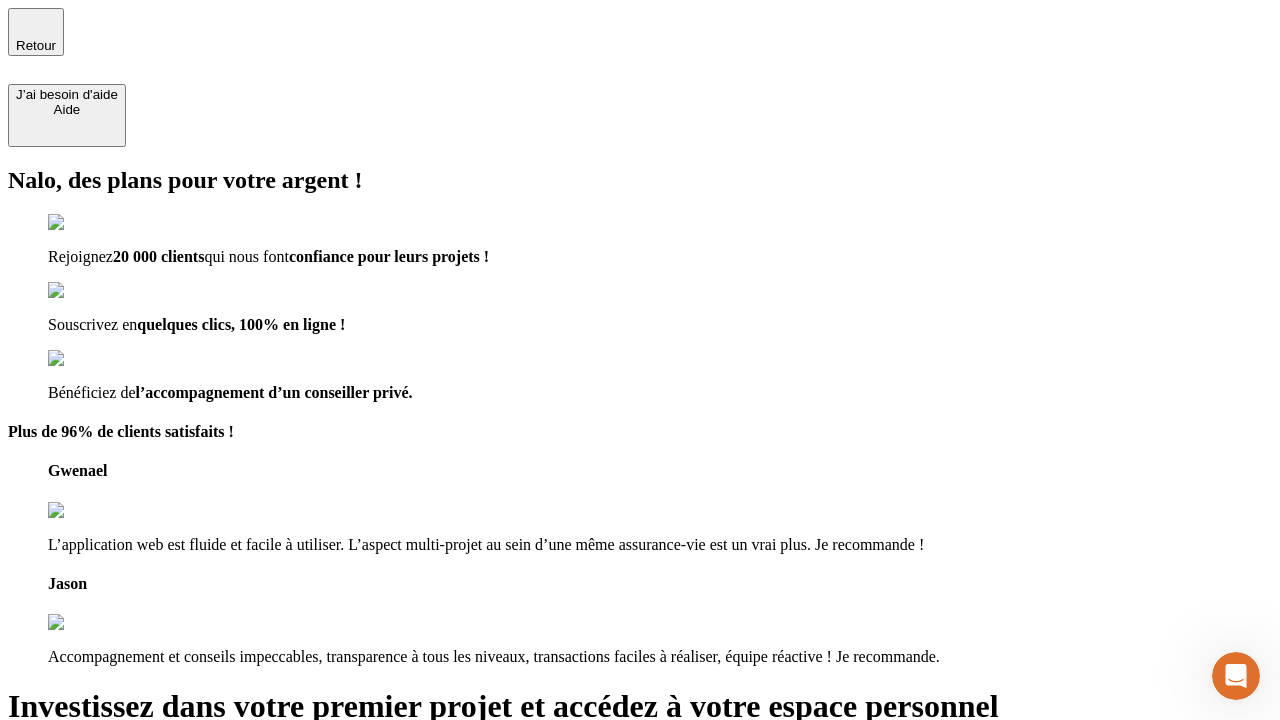 type on "testplaywright-thomas-transmission-1@[EXAMPLE.COM]" 